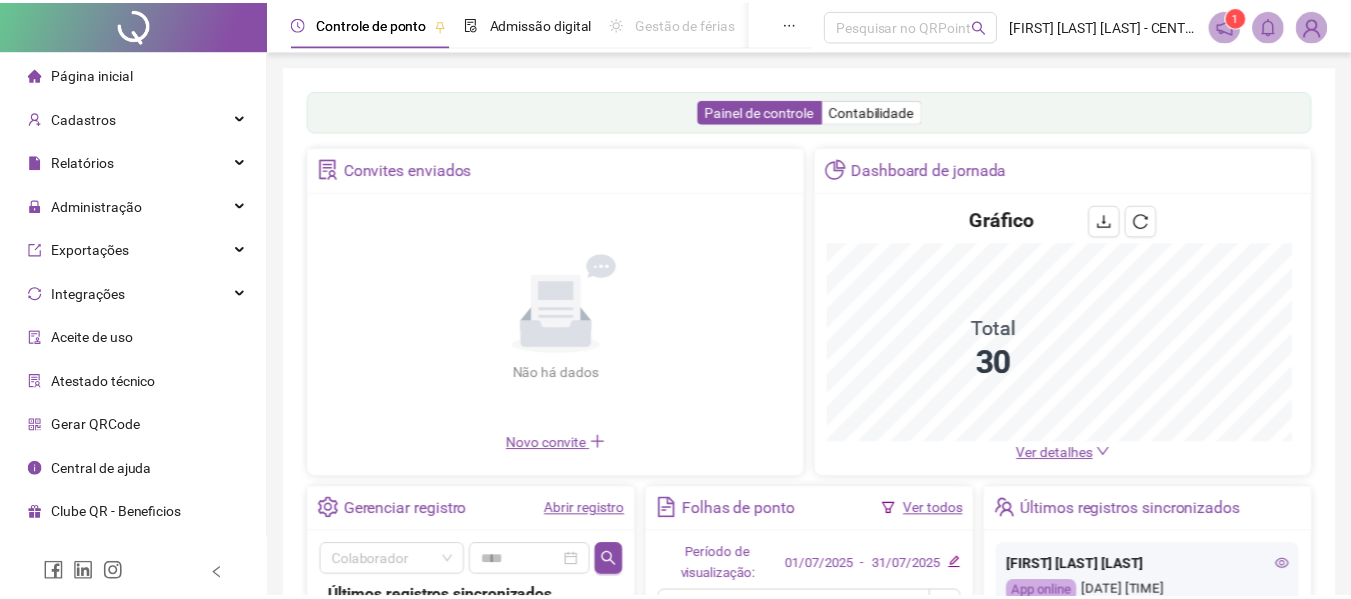 scroll, scrollTop: 0, scrollLeft: 0, axis: both 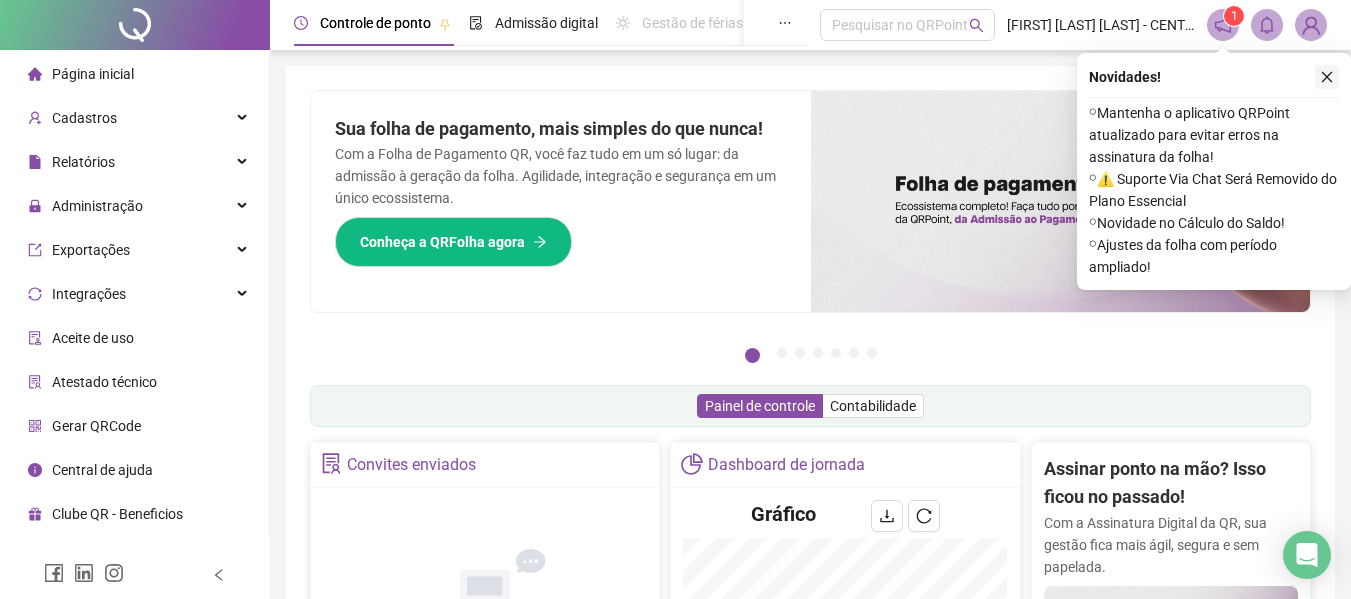 click at bounding box center (1327, 77) 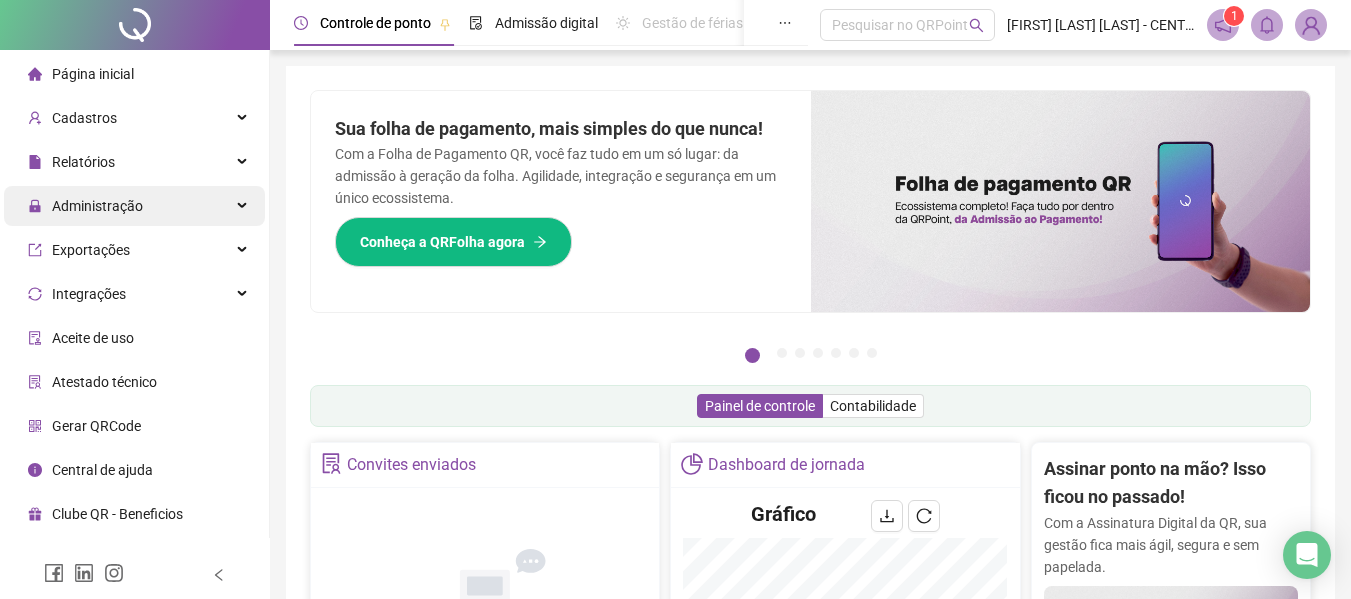 click on "Administração" at bounding box center [134, 206] 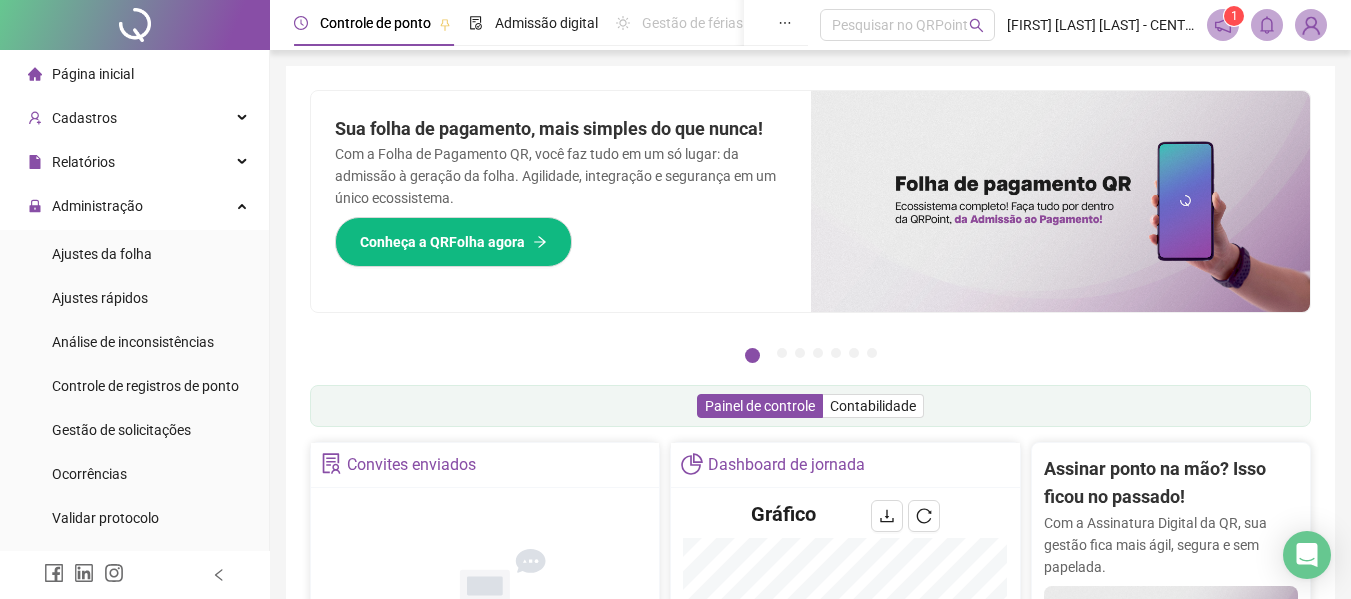 click on "Ajustes da folha" at bounding box center [102, 254] 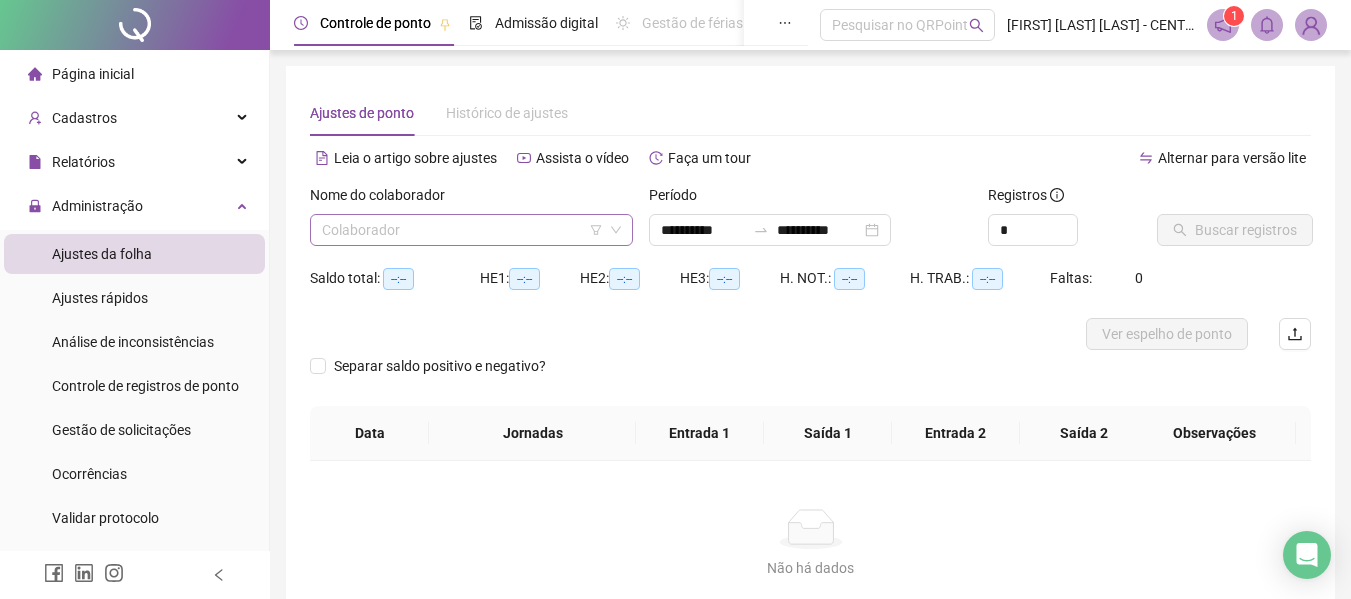 click at bounding box center (462, 230) 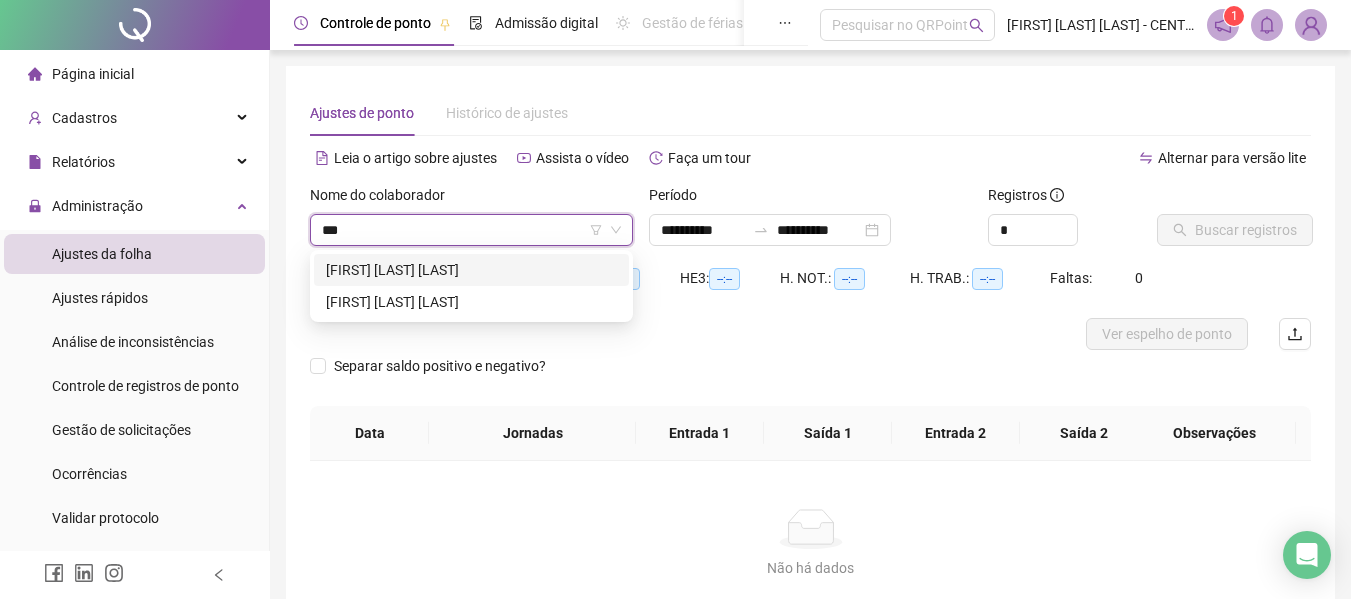 type on "***" 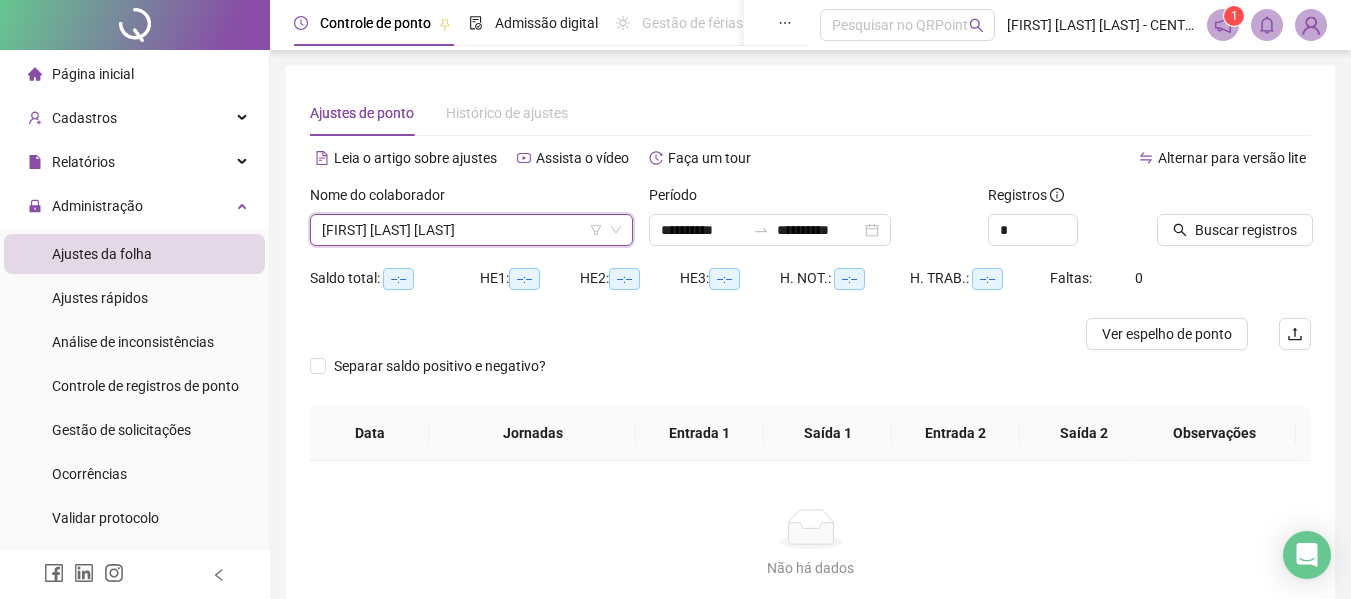 click on "Buscar registros" at bounding box center [1234, 223] 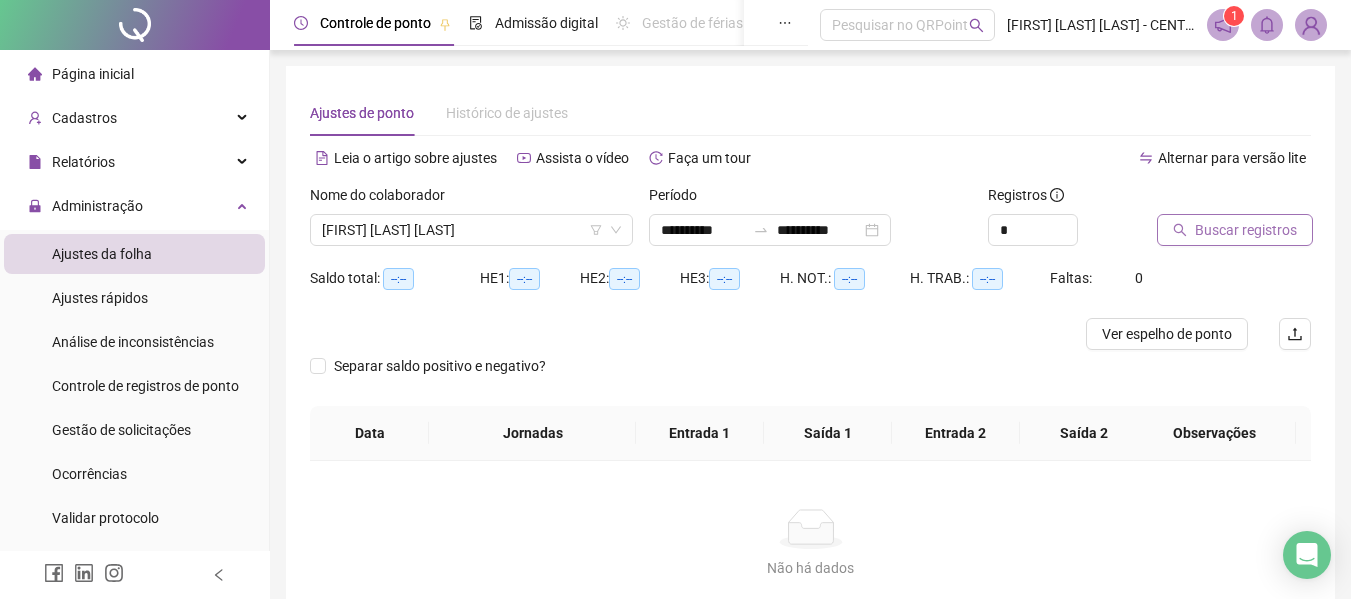 click on "Buscar registros" at bounding box center (1235, 230) 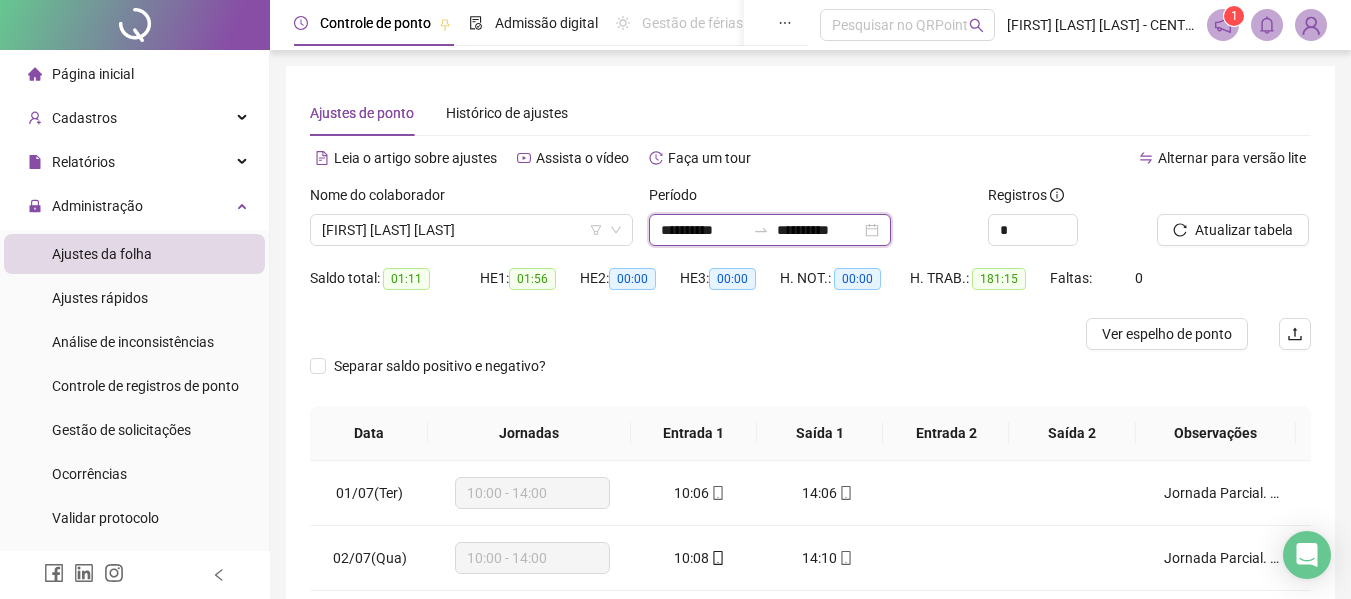 click on "**********" at bounding box center (819, 230) 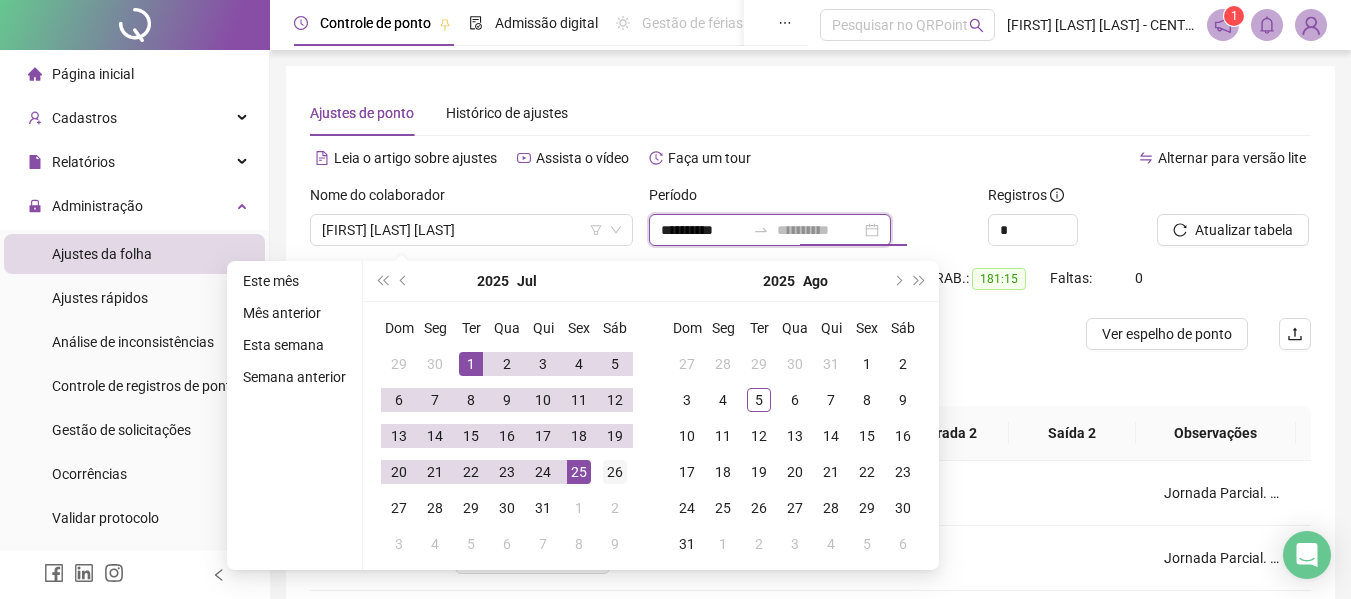 type on "**********" 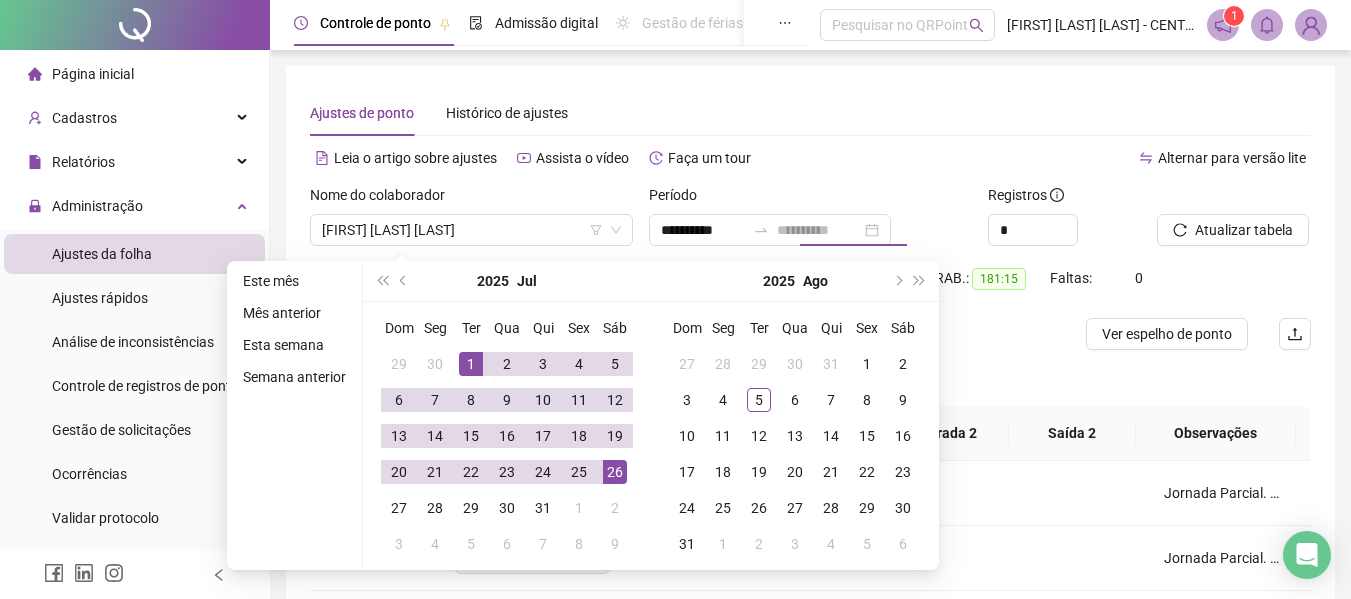 click on "26" at bounding box center [615, 472] 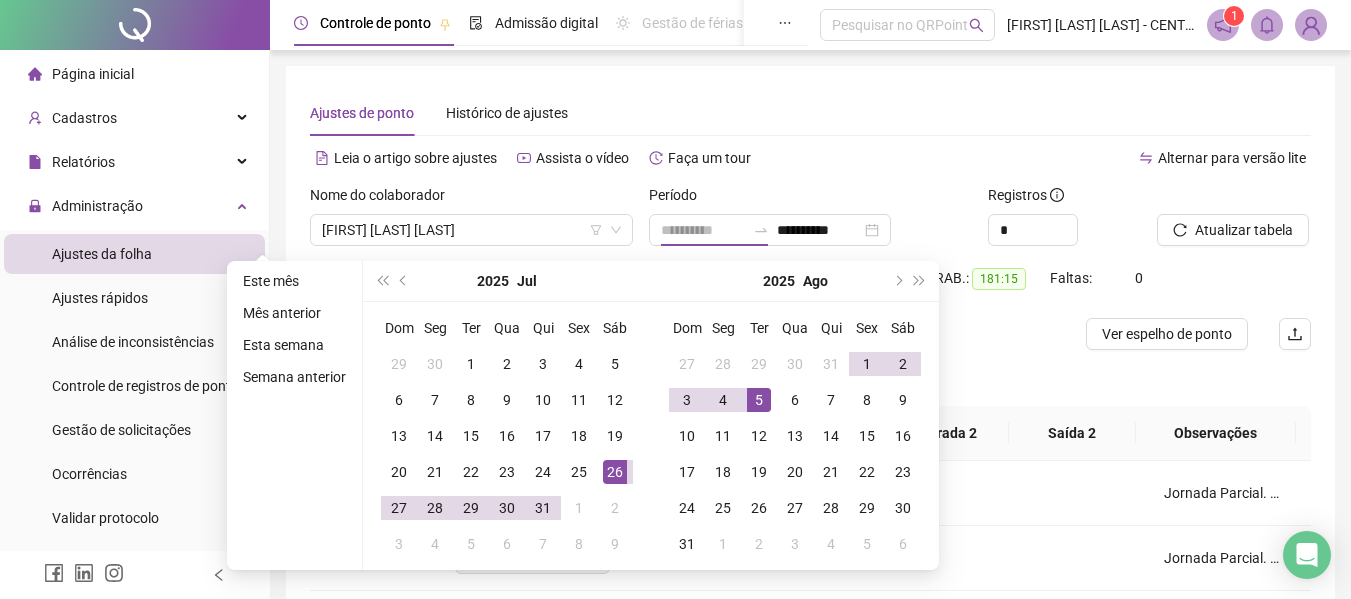 click on "5" at bounding box center [759, 400] 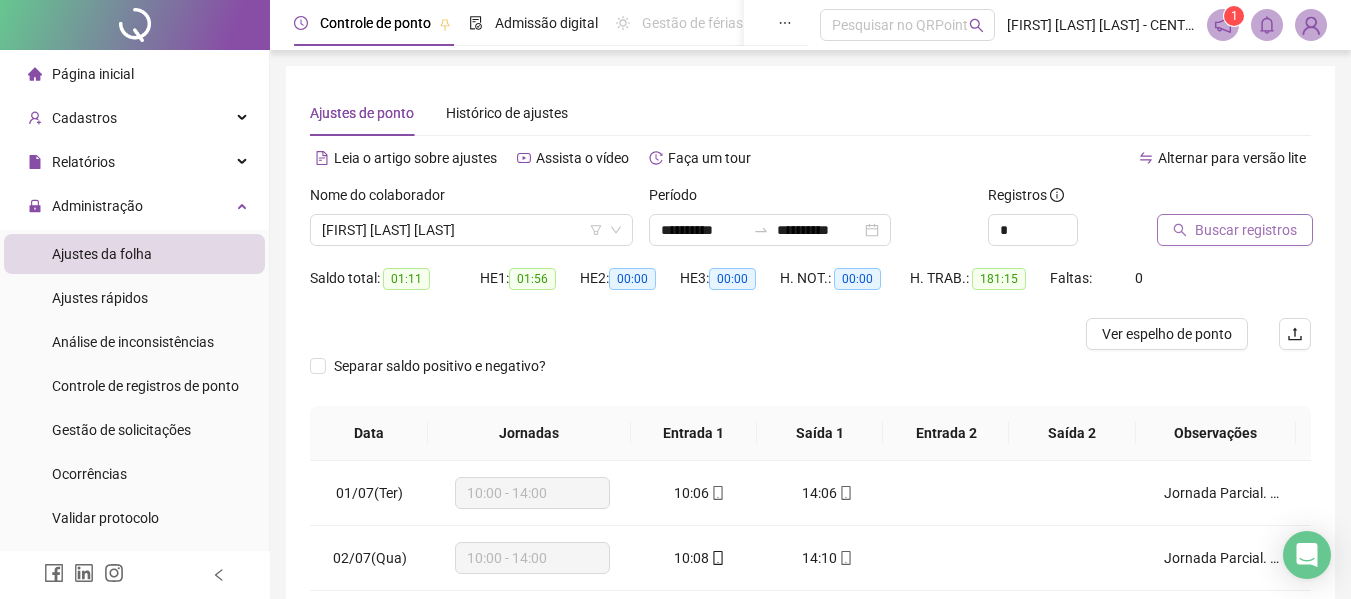 click on "Buscar registros" at bounding box center [1246, 230] 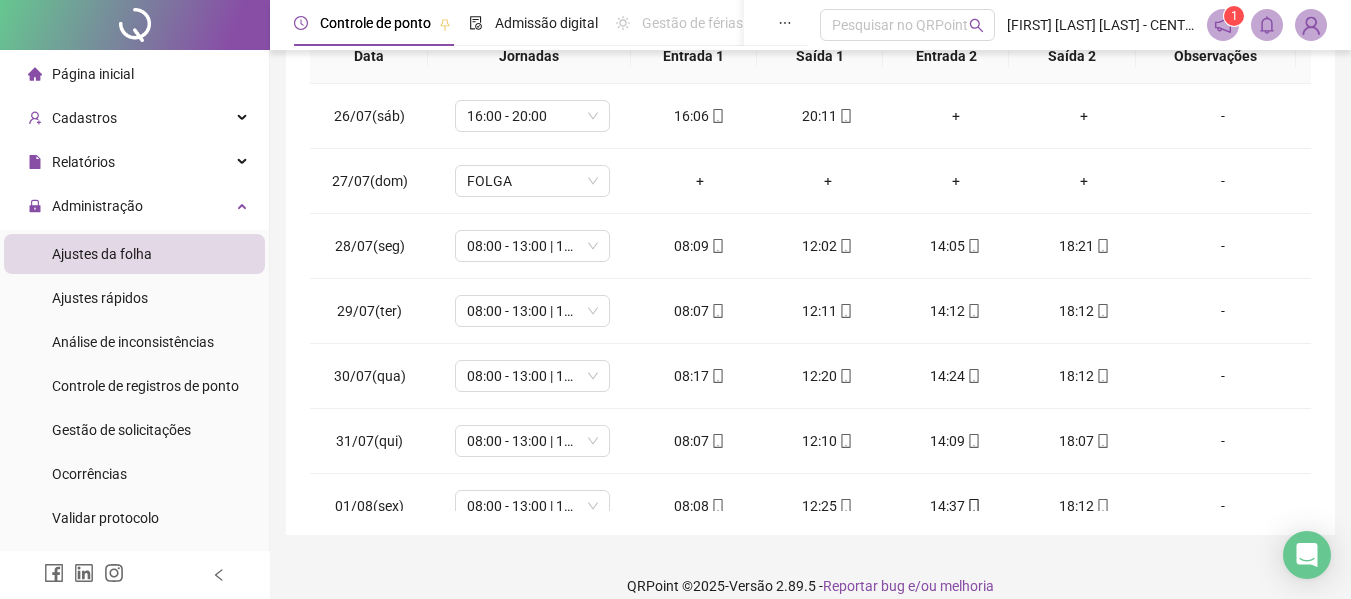 scroll, scrollTop: 399, scrollLeft: 0, axis: vertical 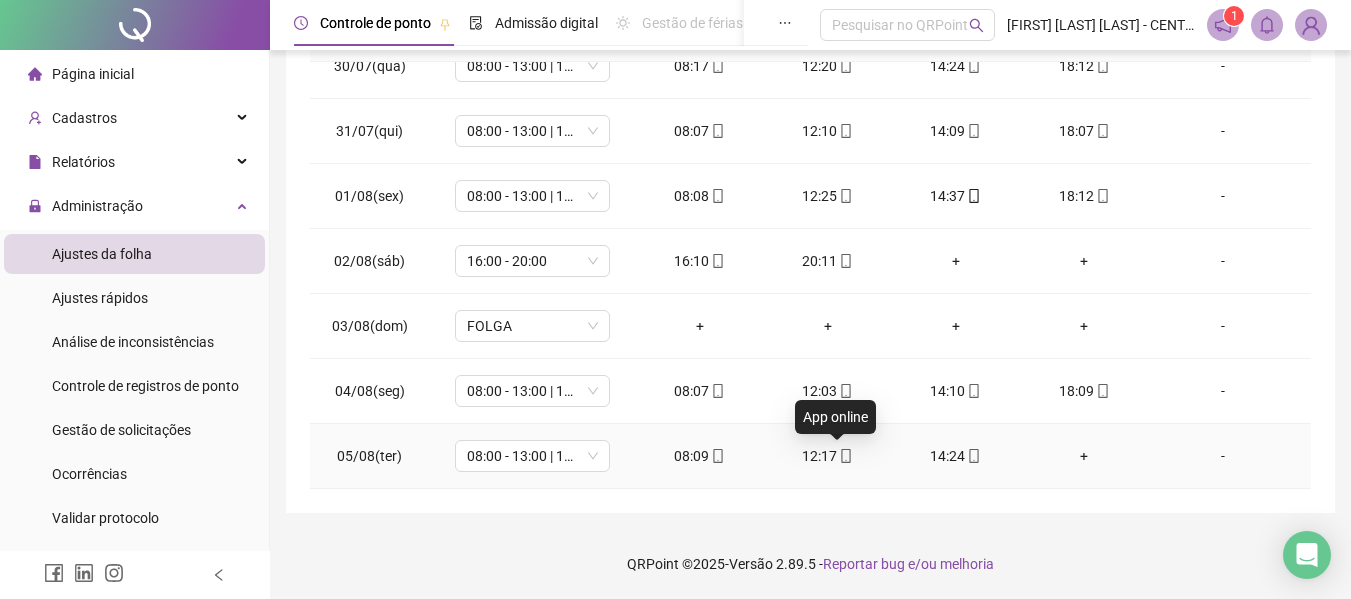 click 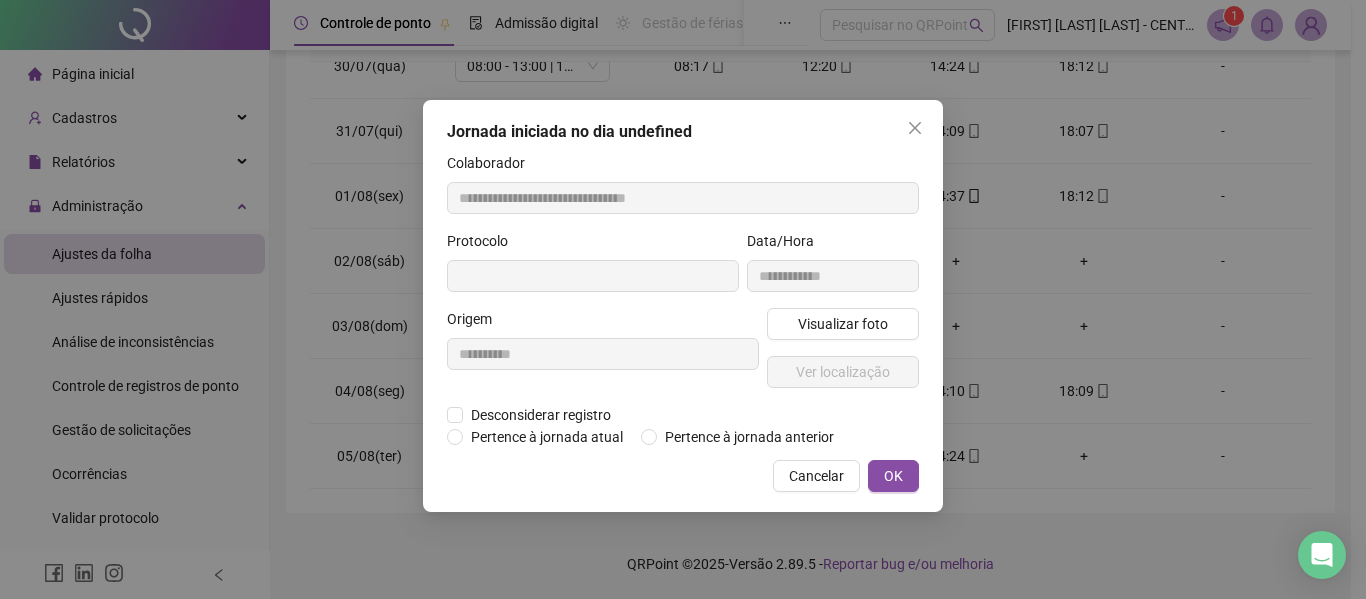type on "**********" 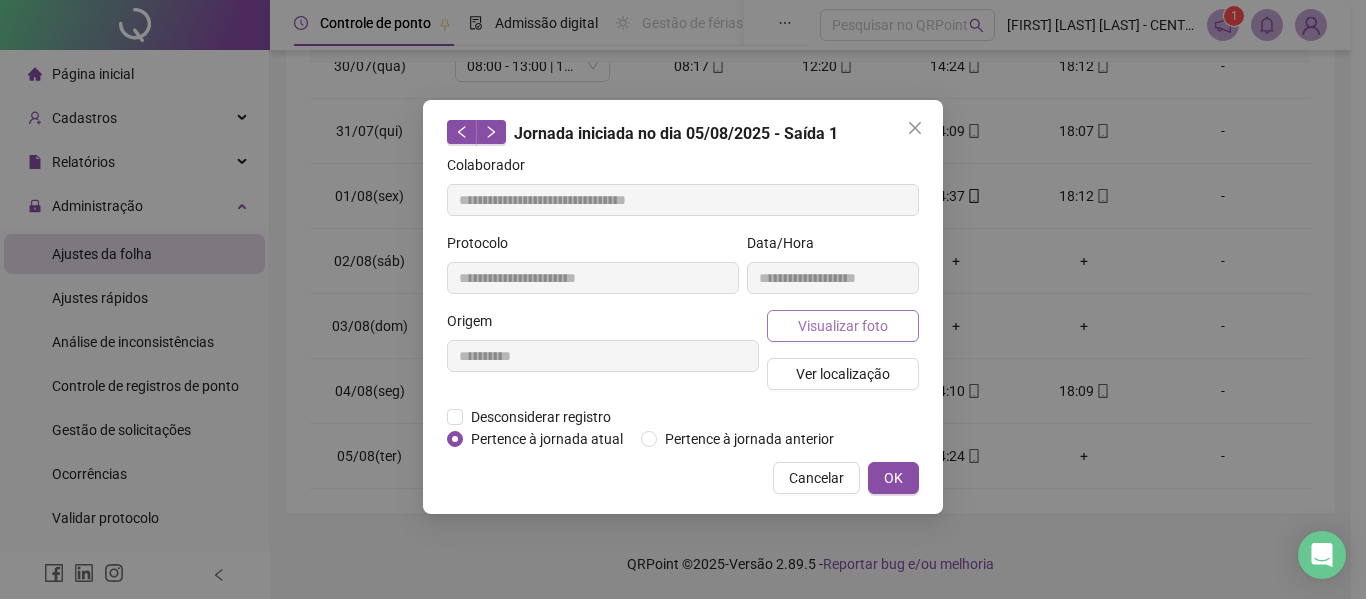click on "Visualizar foto" at bounding box center [843, 326] 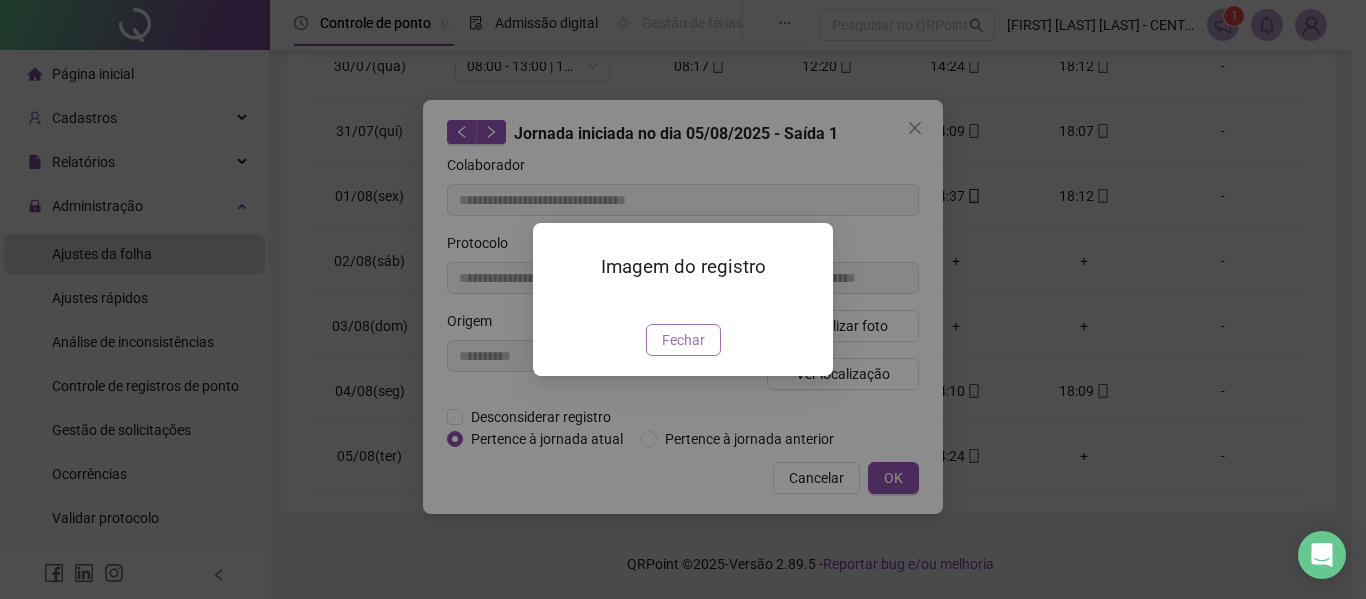 click on "Fechar" at bounding box center (683, 340) 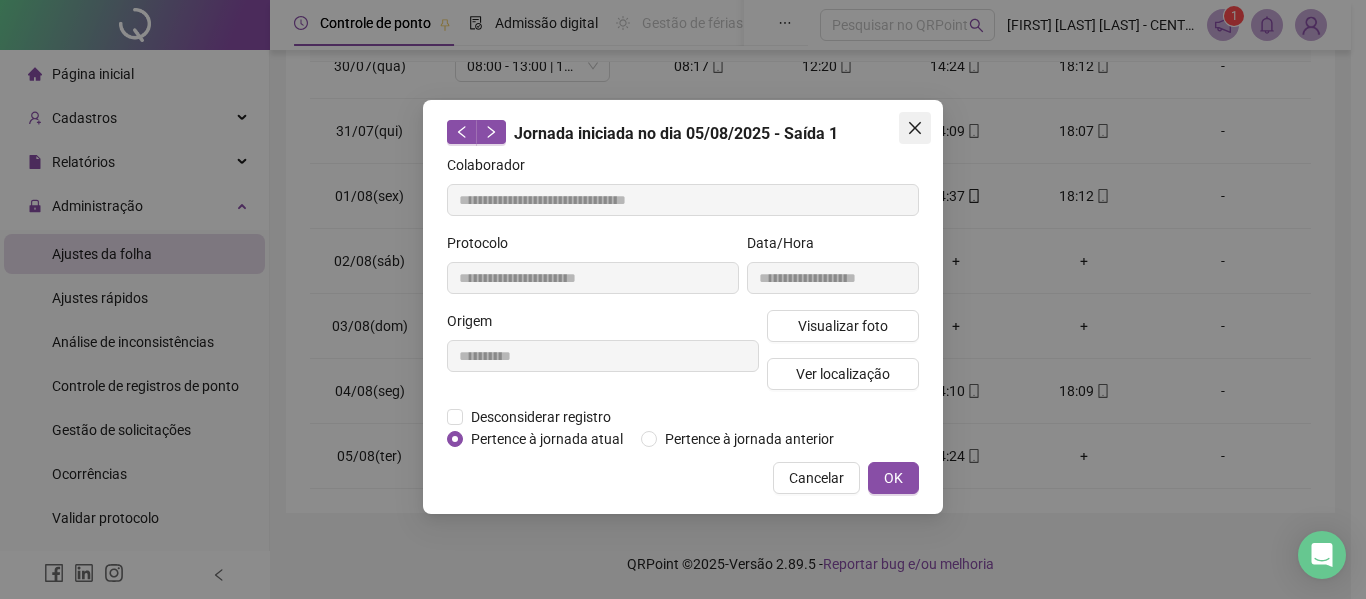 click at bounding box center (915, 128) 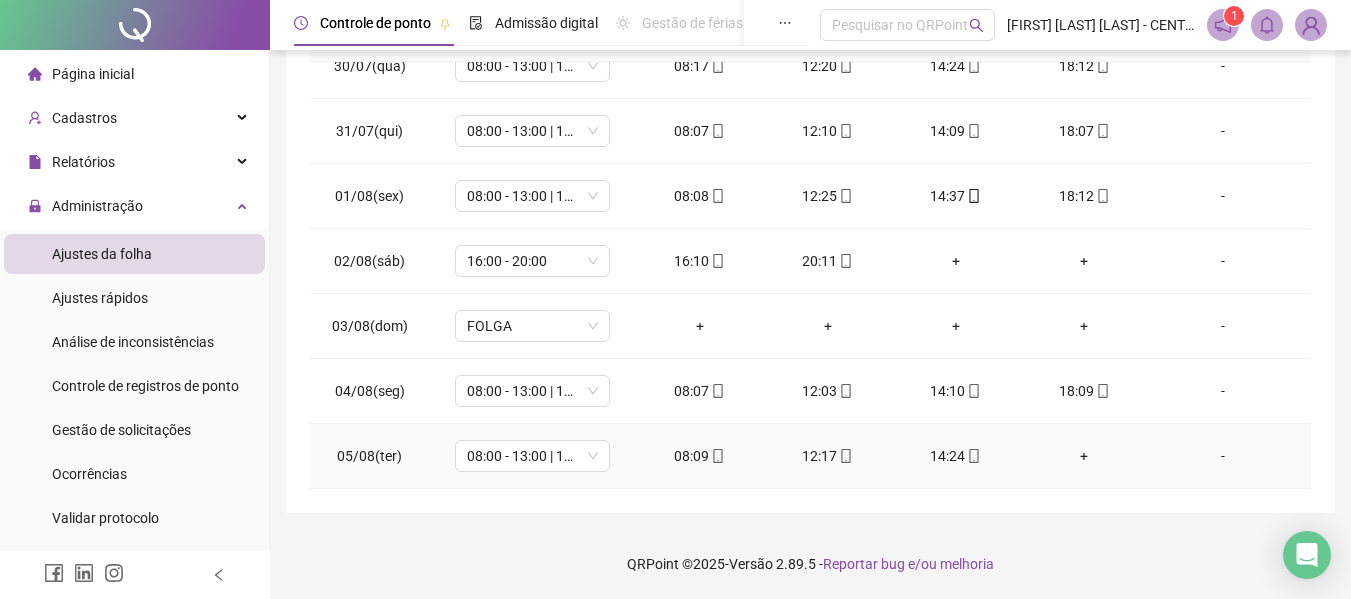 click 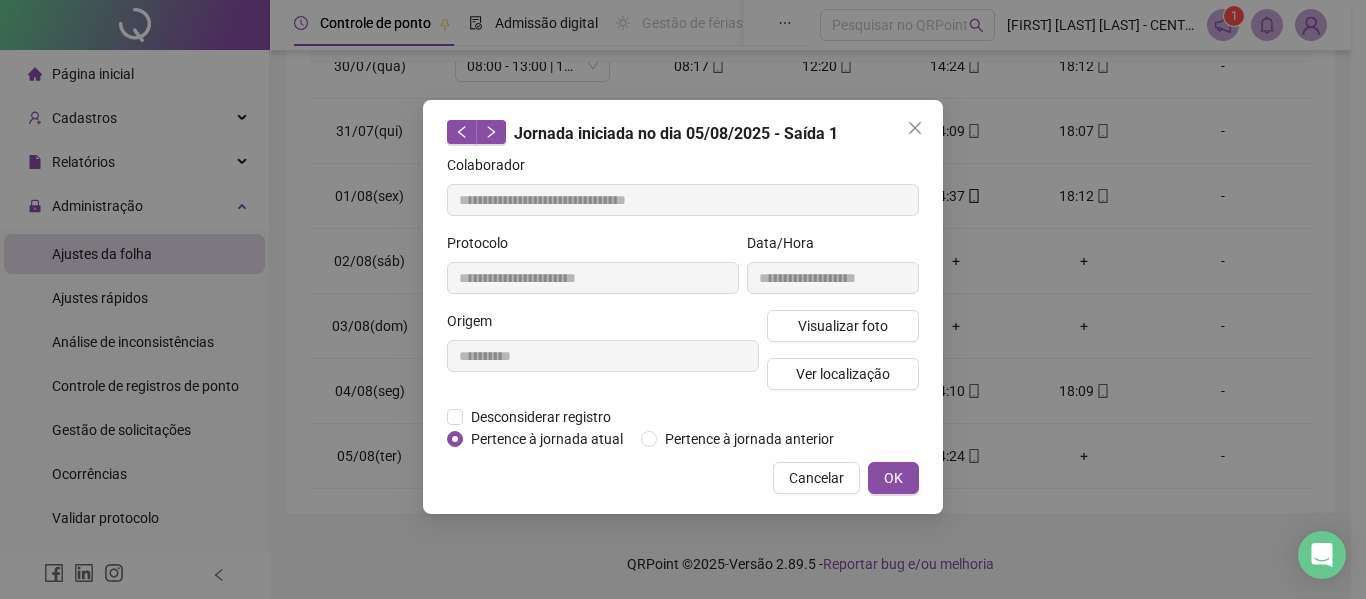 type on "**********" 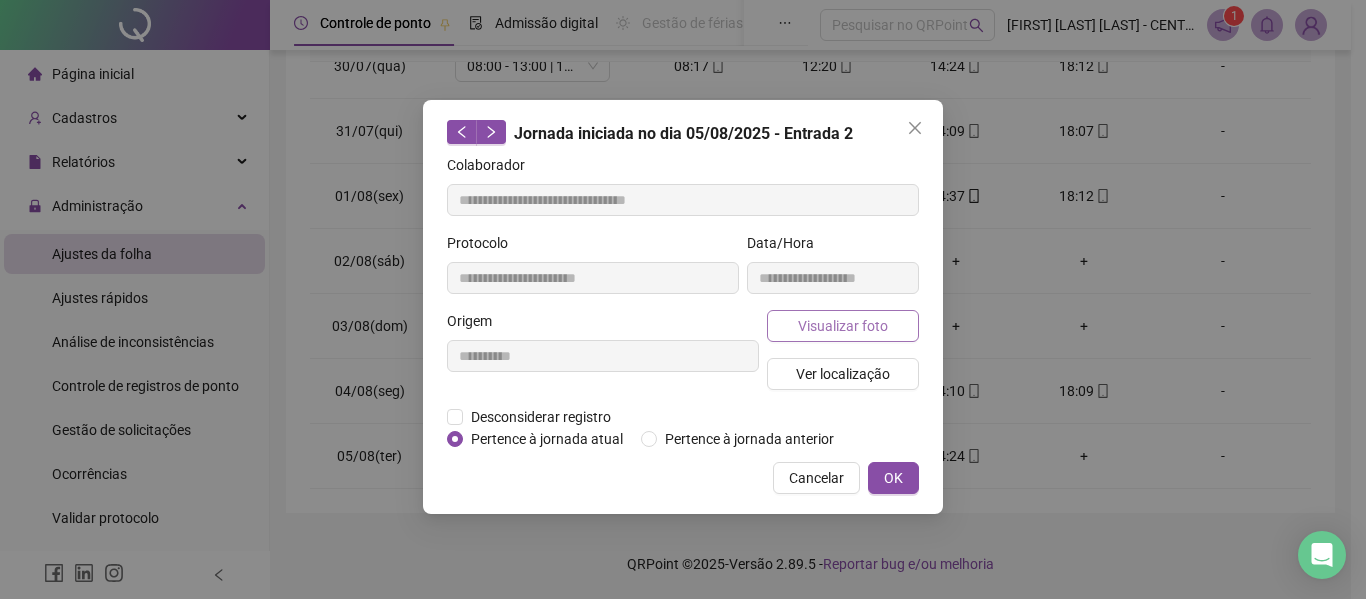 click on "Visualizar foto" at bounding box center [843, 326] 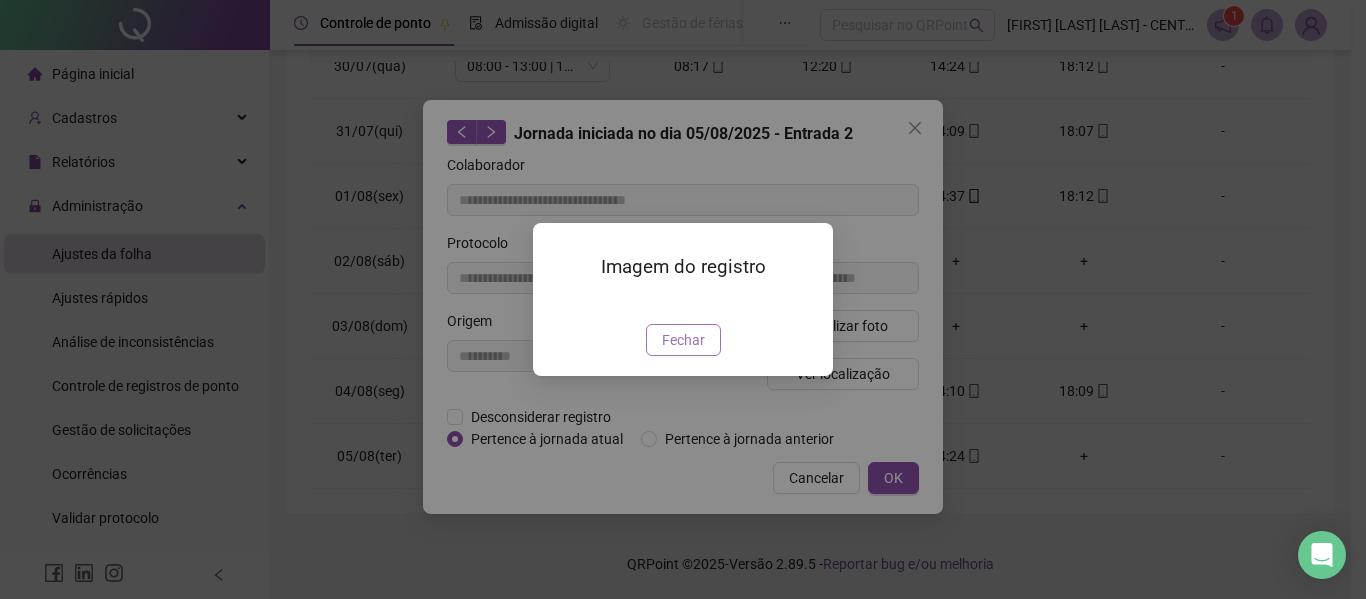 click on "Fechar" at bounding box center [683, 340] 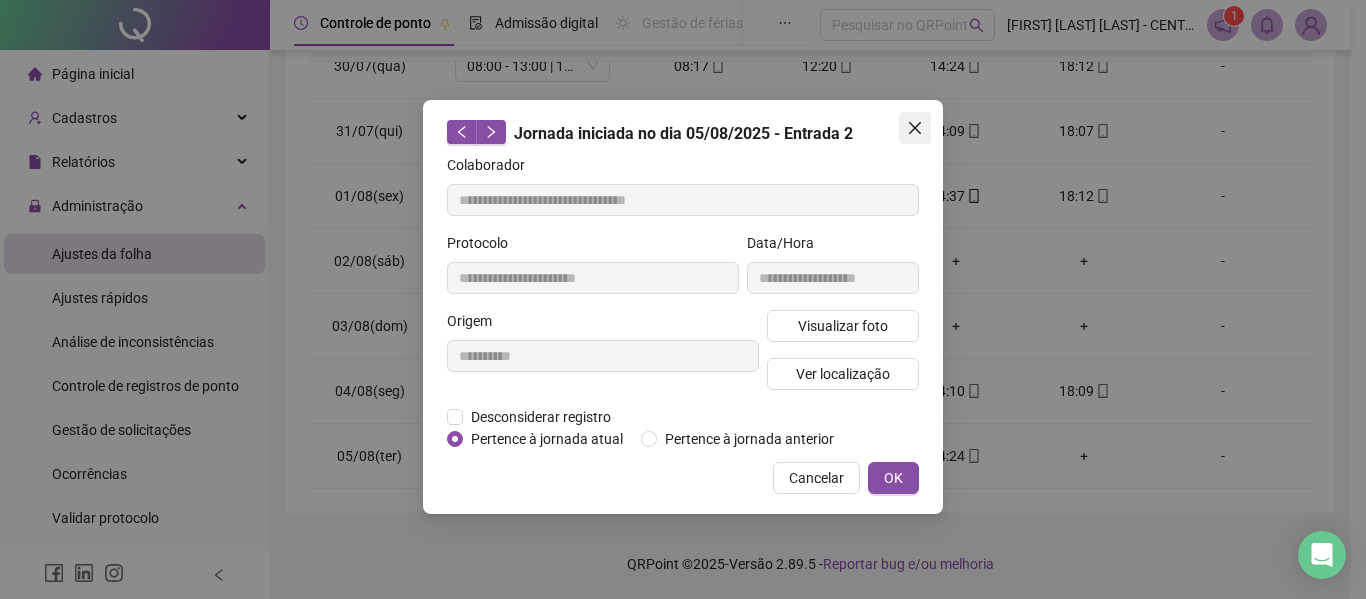 click at bounding box center [915, 128] 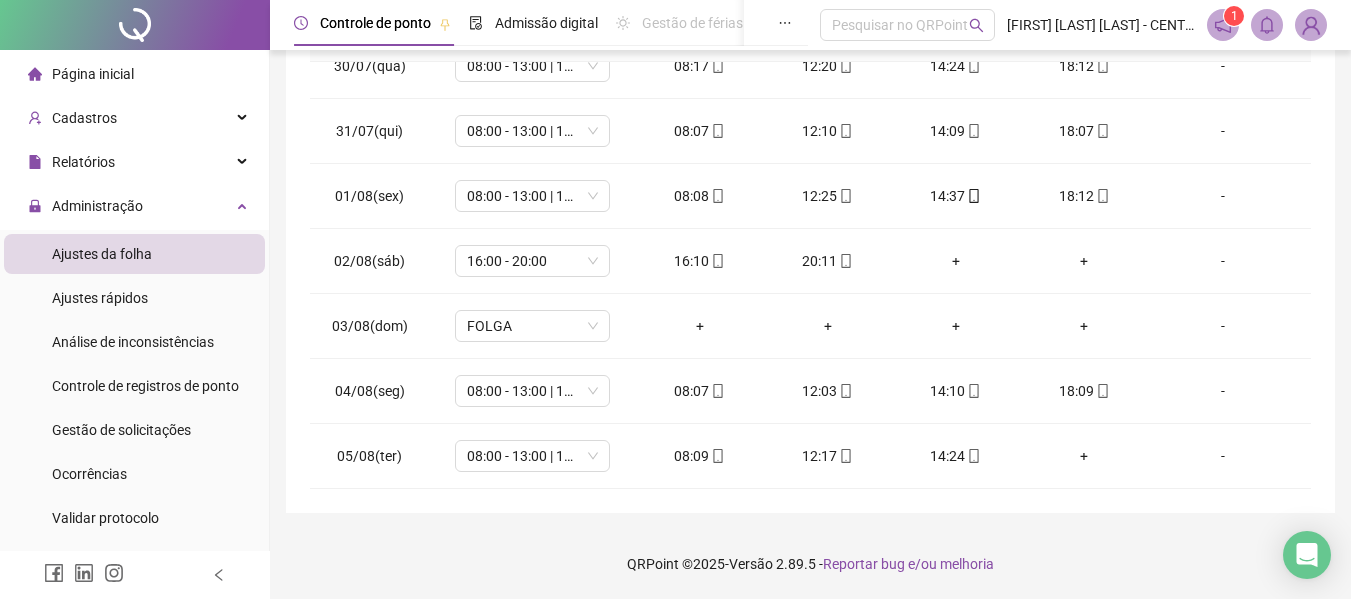 scroll, scrollTop: 0, scrollLeft: 0, axis: both 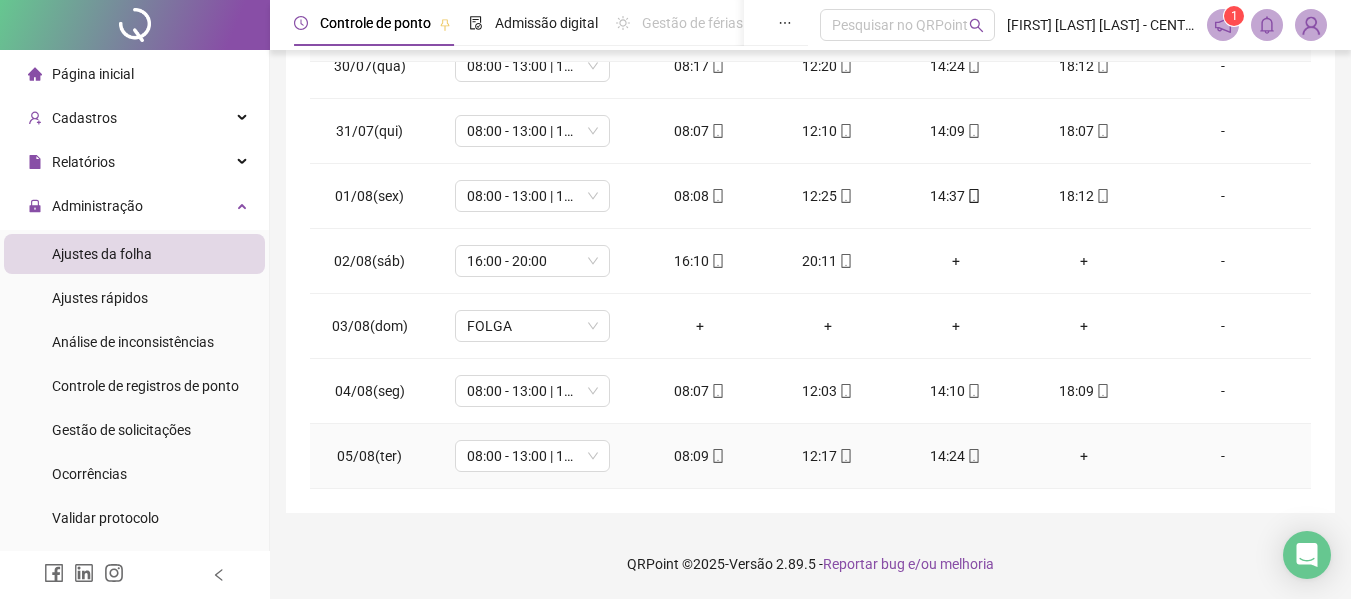 click on "12:17" at bounding box center (828, 456) 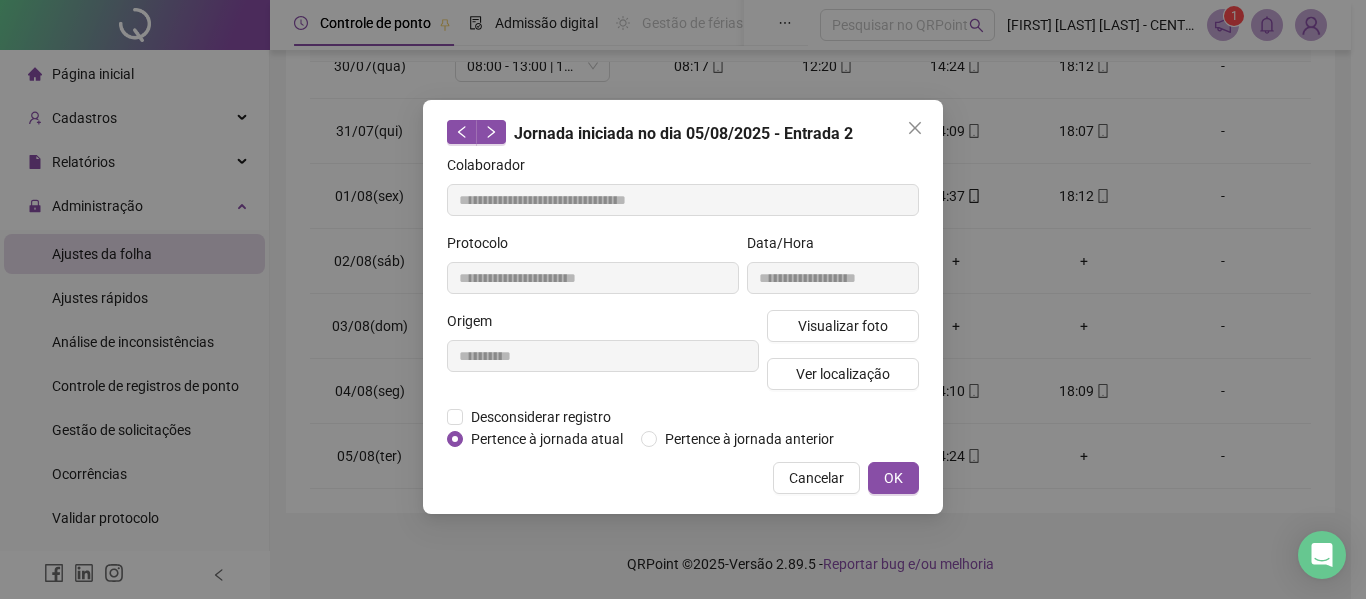 type on "**********" 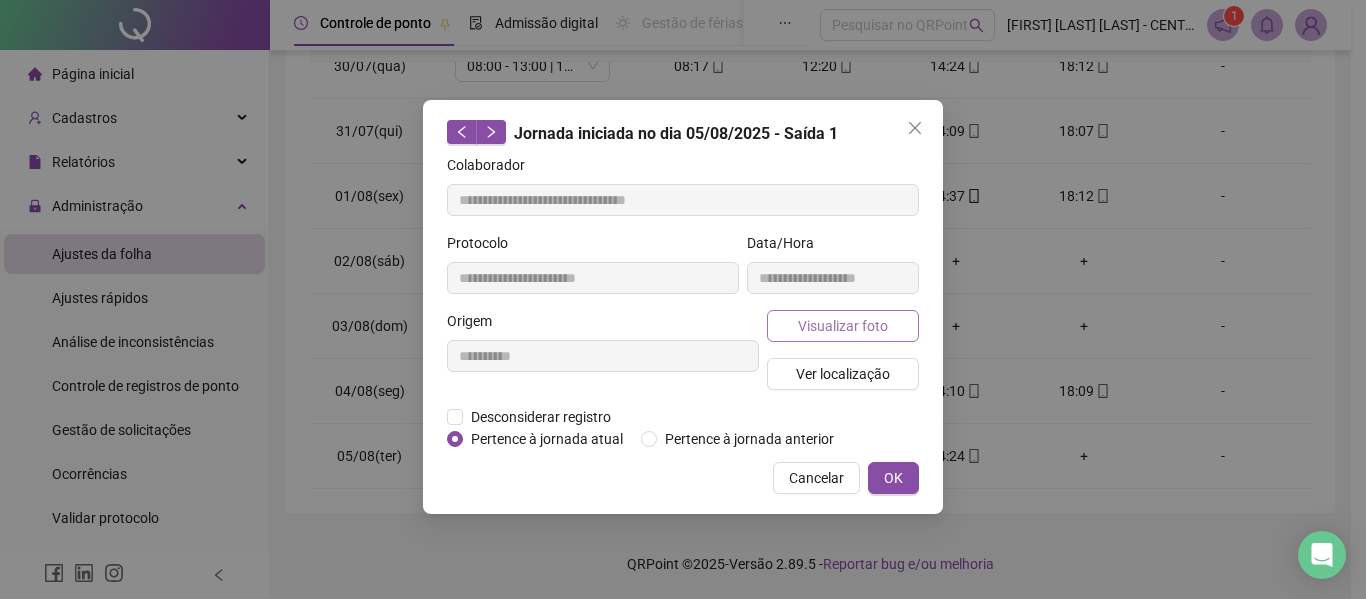 click on "Visualizar foto" at bounding box center [843, 326] 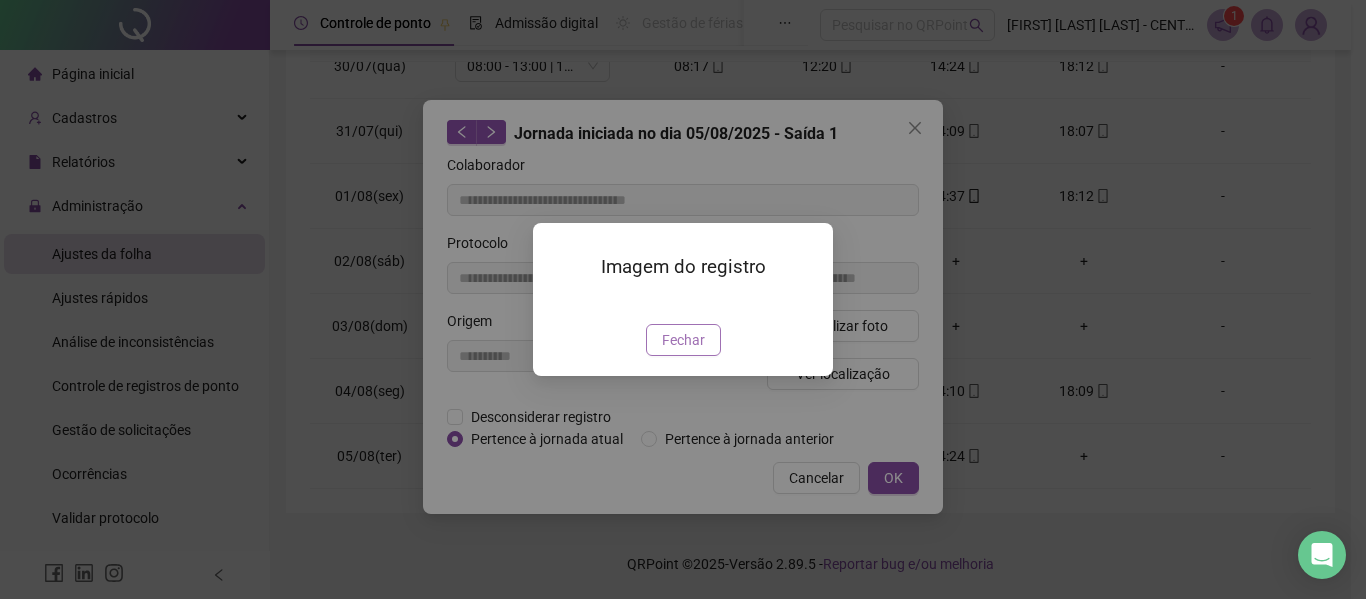 click on "Fechar" at bounding box center (683, 340) 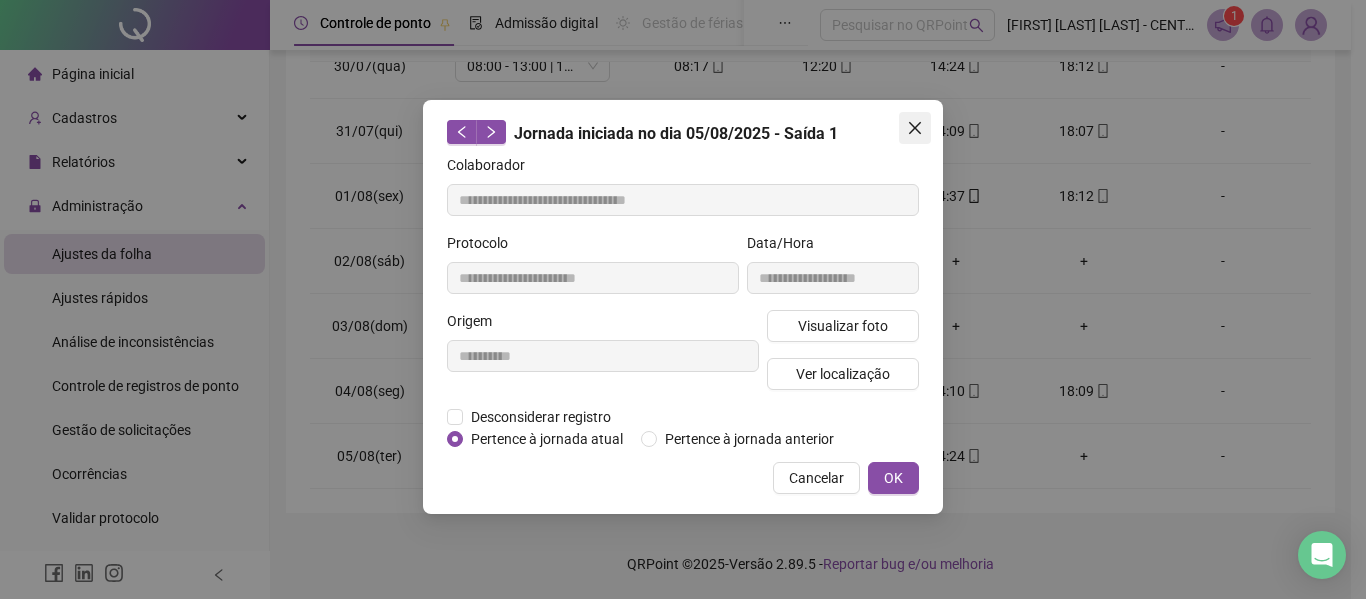 click 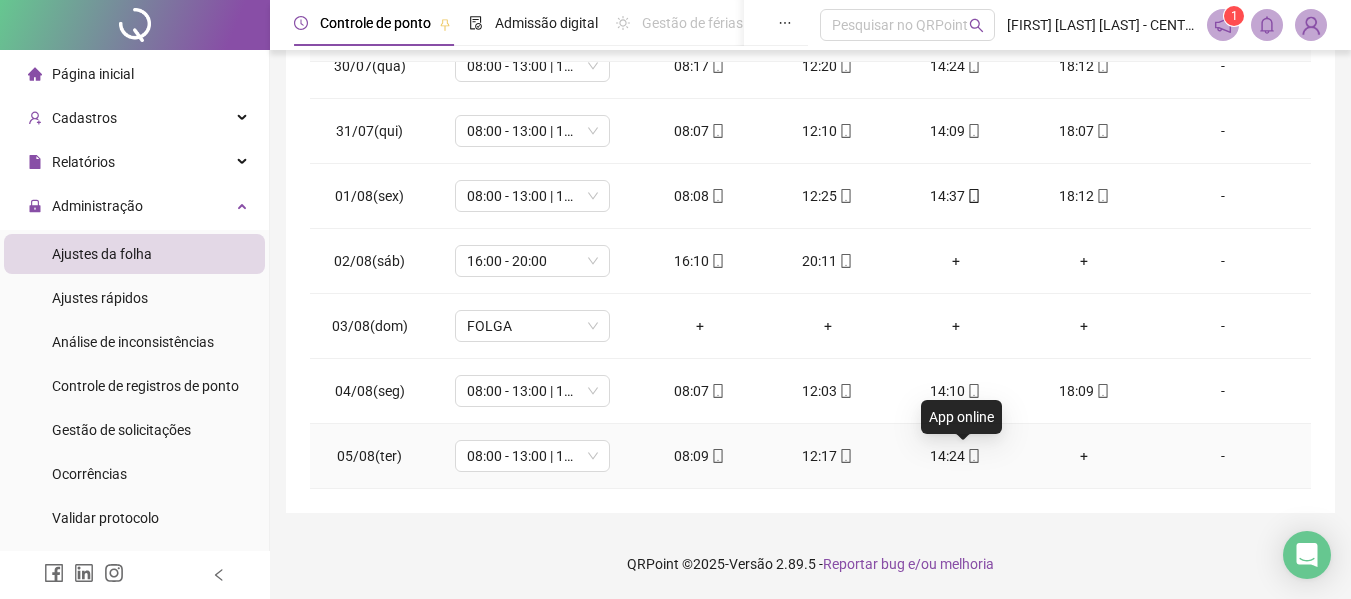 click 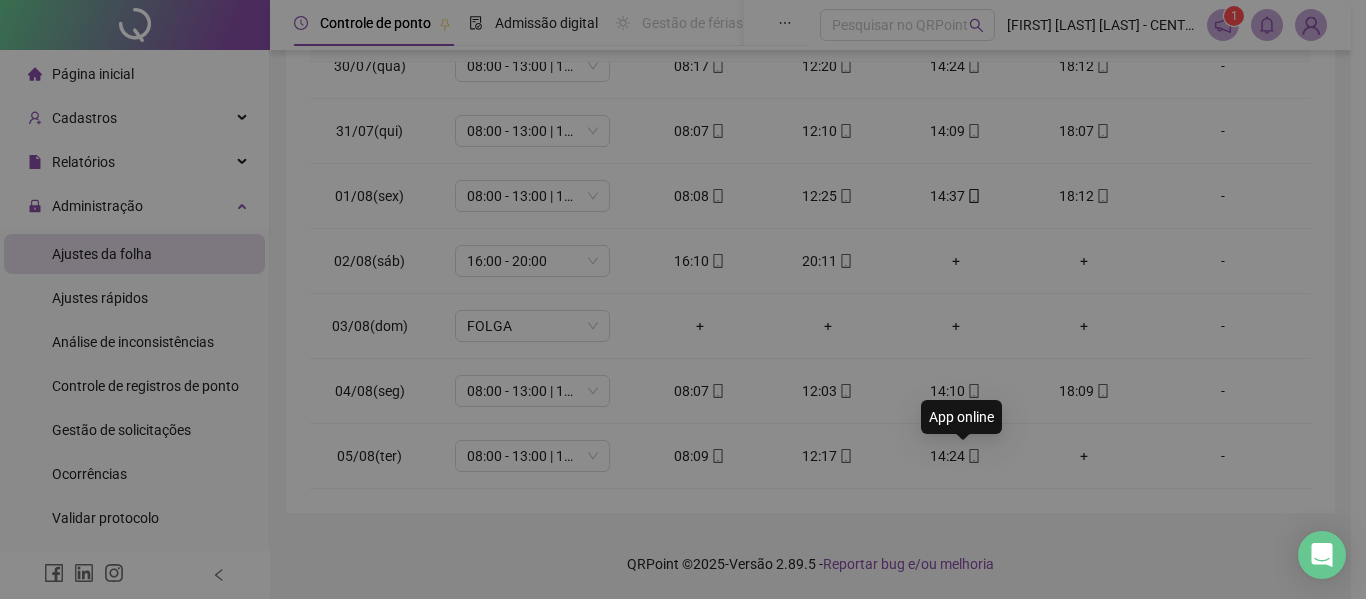 type on "**********" 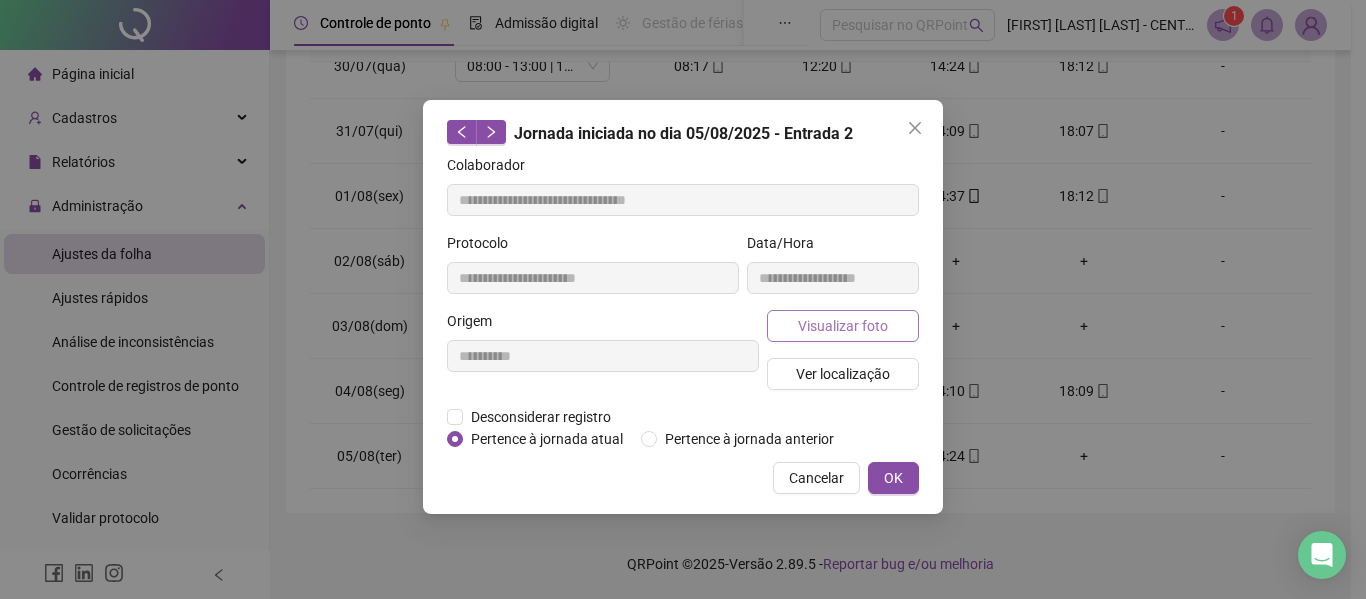 click on "Visualizar foto" at bounding box center (843, 326) 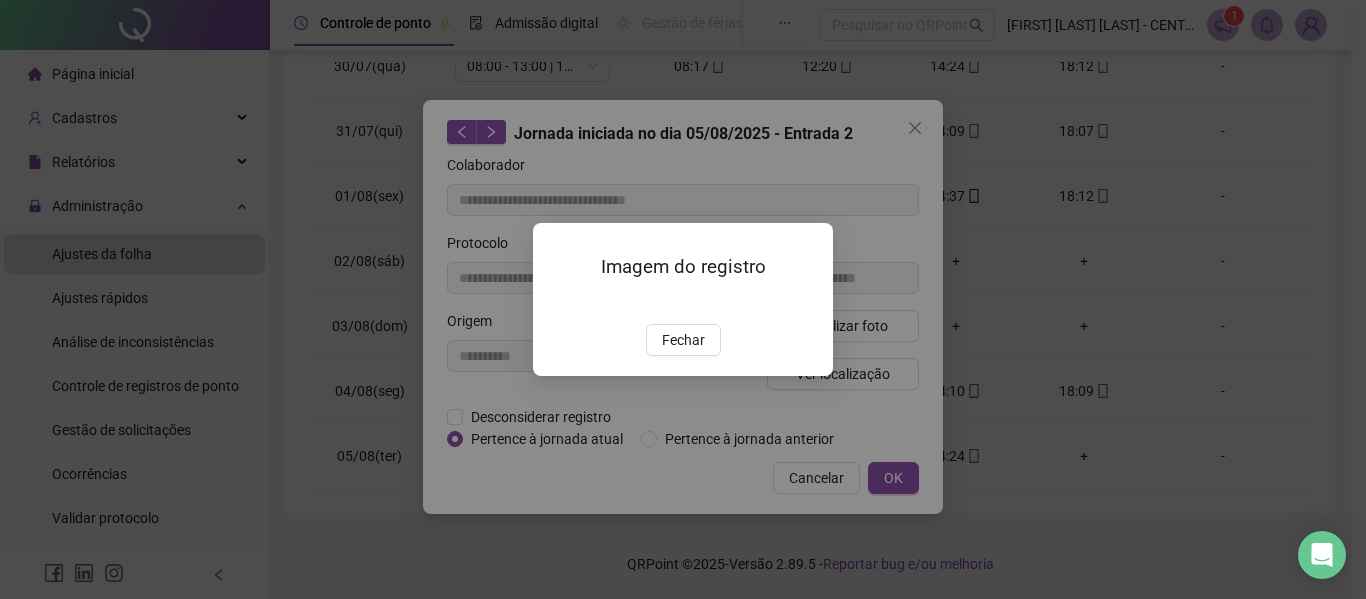 click on "Imagem do registro Fechar" at bounding box center (683, 299) 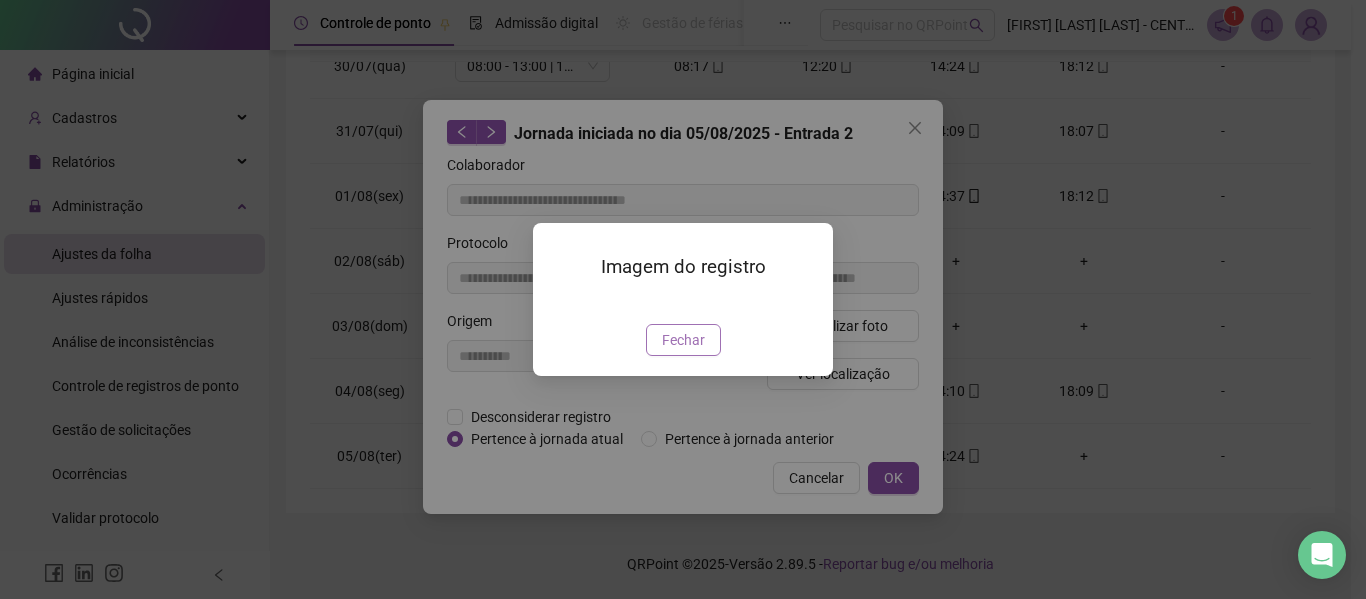 click on "Fechar" at bounding box center (683, 340) 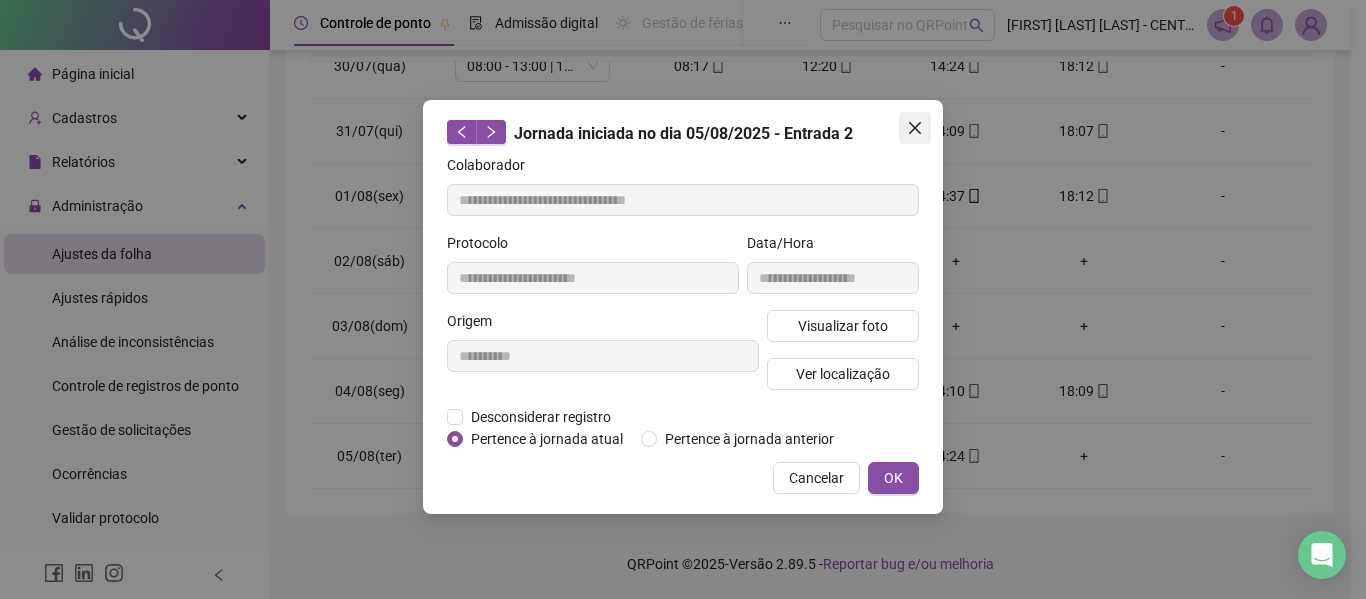 click 